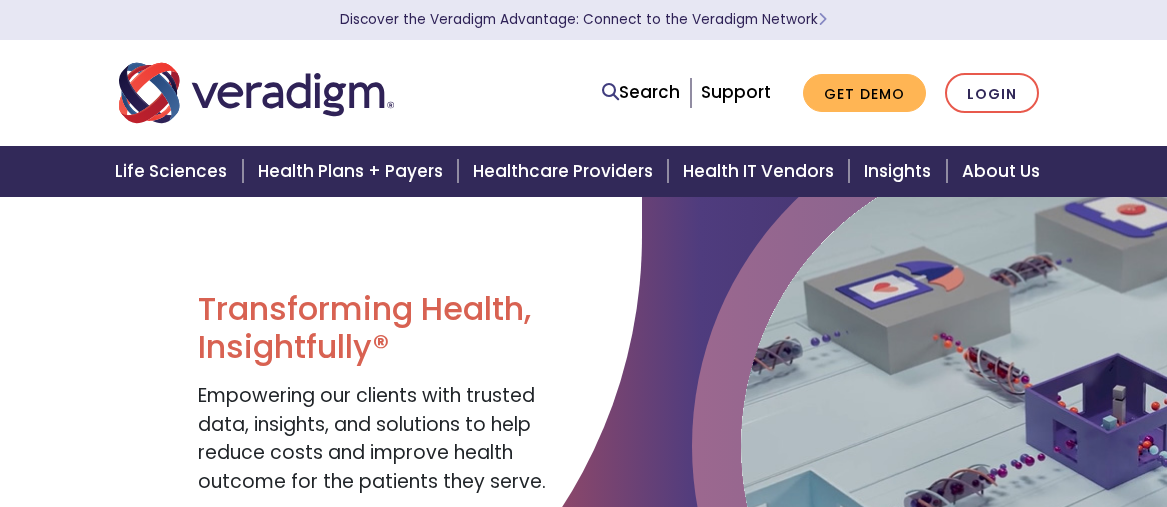 scroll, scrollTop: 0, scrollLeft: 0, axis: both 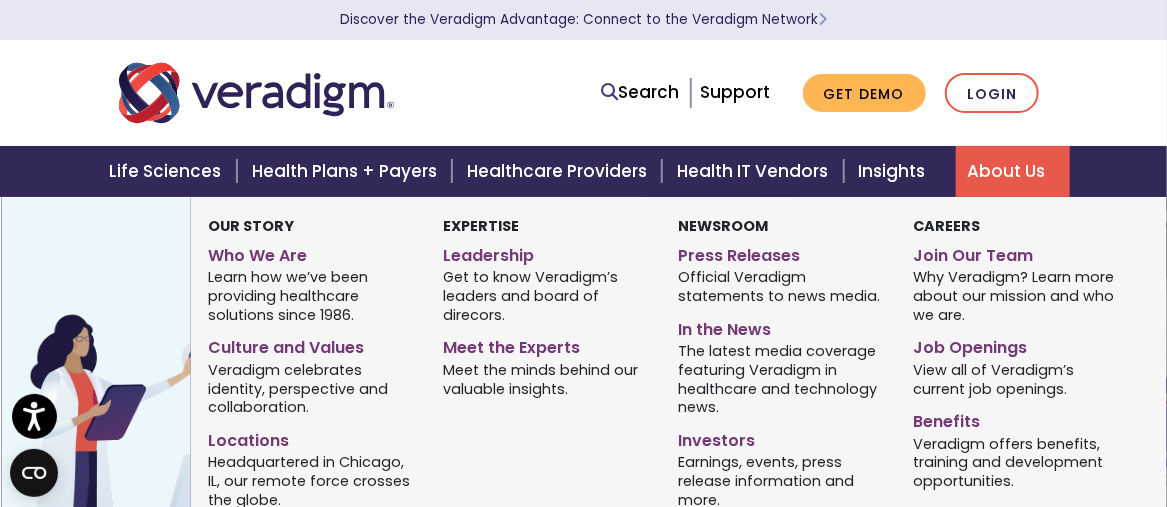 click on "About Us" at bounding box center (1013, 171) 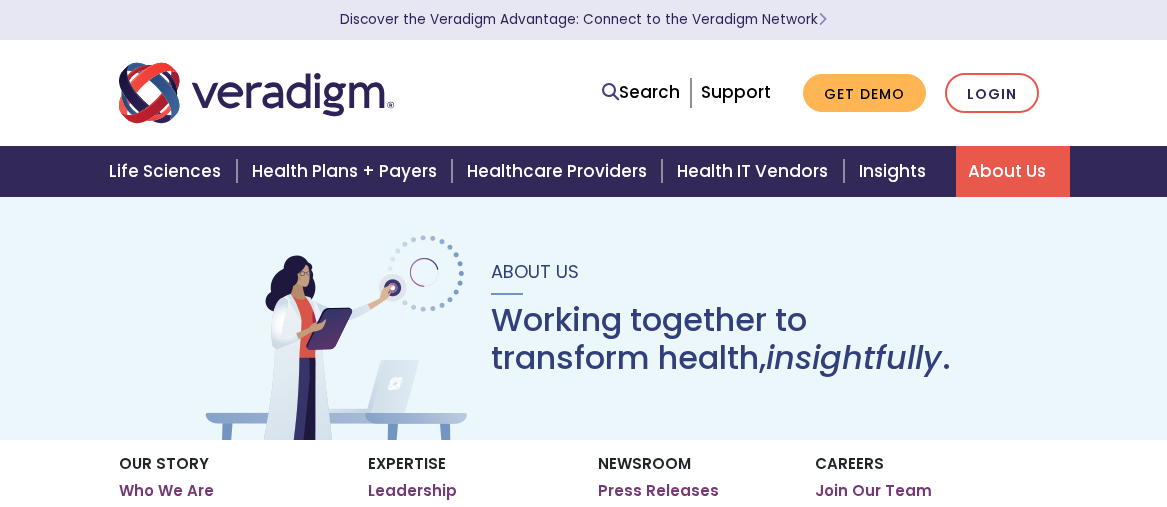 scroll, scrollTop: 0, scrollLeft: 0, axis: both 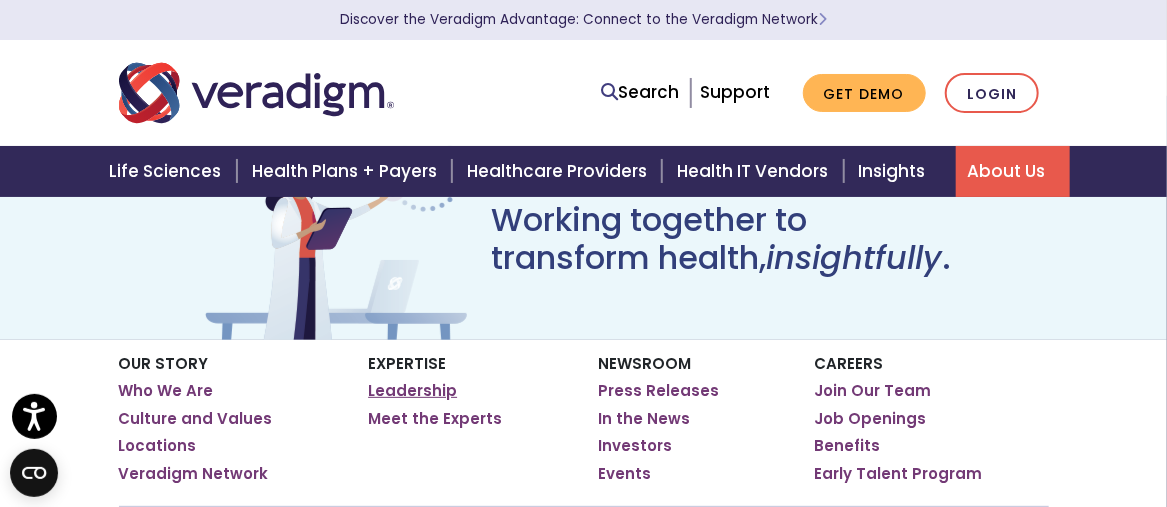 click on "Leadership" at bounding box center [412, 391] 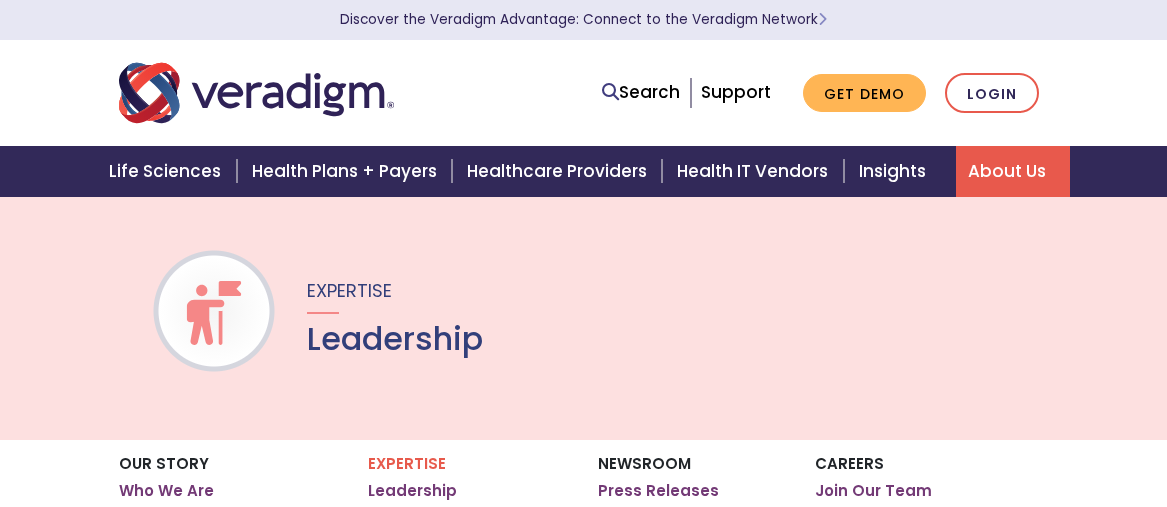 scroll, scrollTop: 0, scrollLeft: 0, axis: both 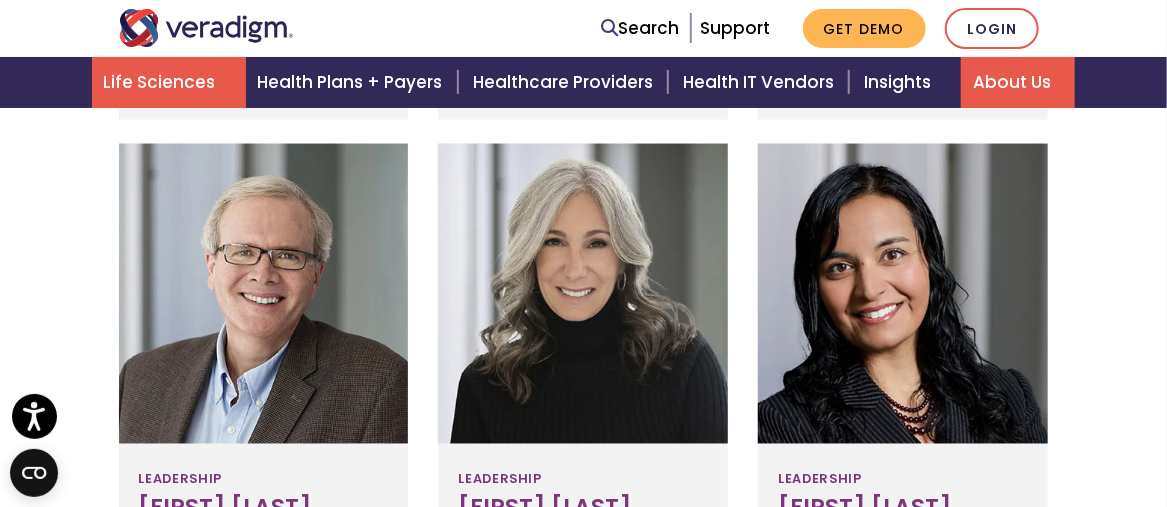 click on "Life Sciences" at bounding box center (169, 82) 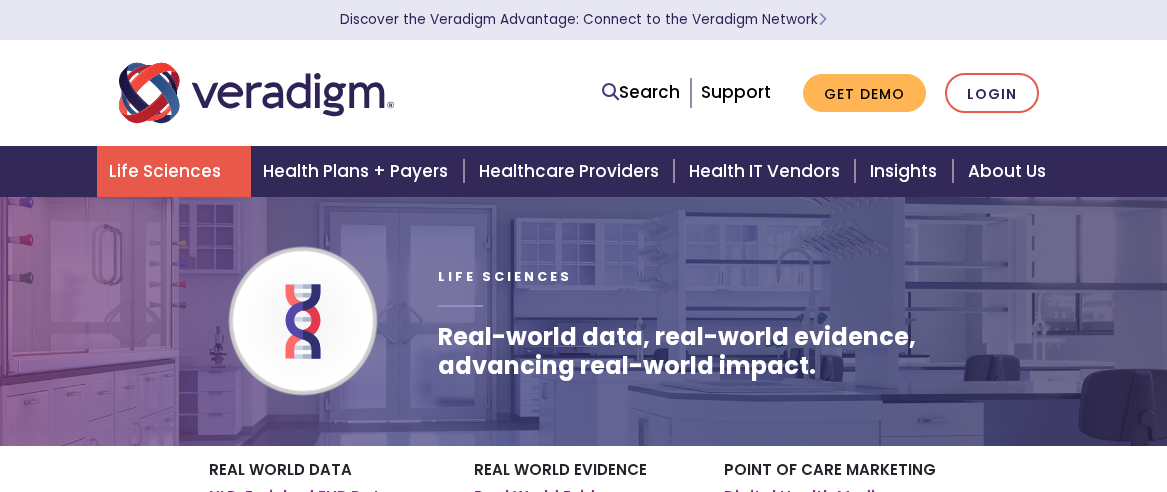 scroll, scrollTop: 0, scrollLeft: 0, axis: both 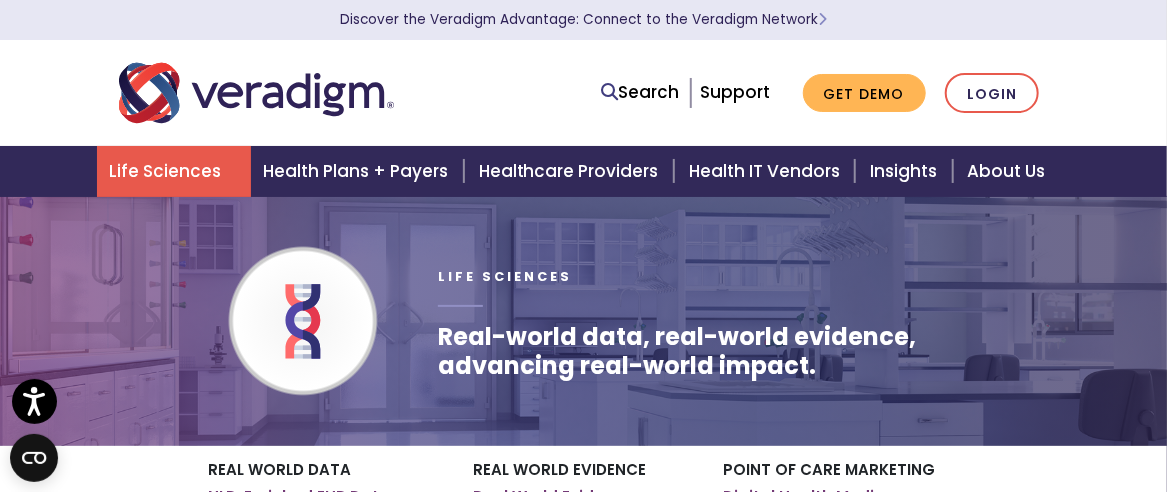 click at bounding box center (256, 93) 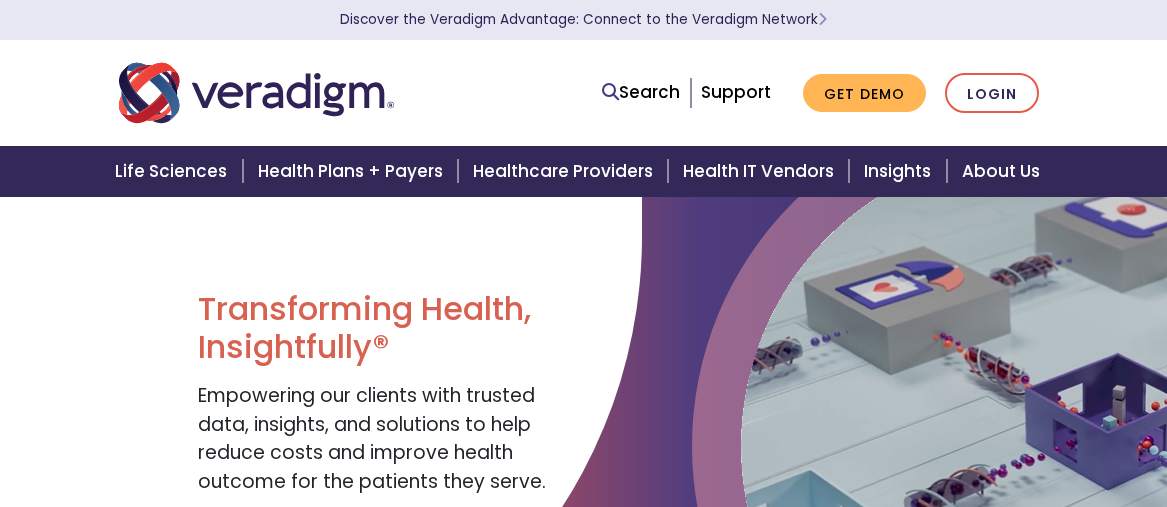 scroll, scrollTop: 0, scrollLeft: 0, axis: both 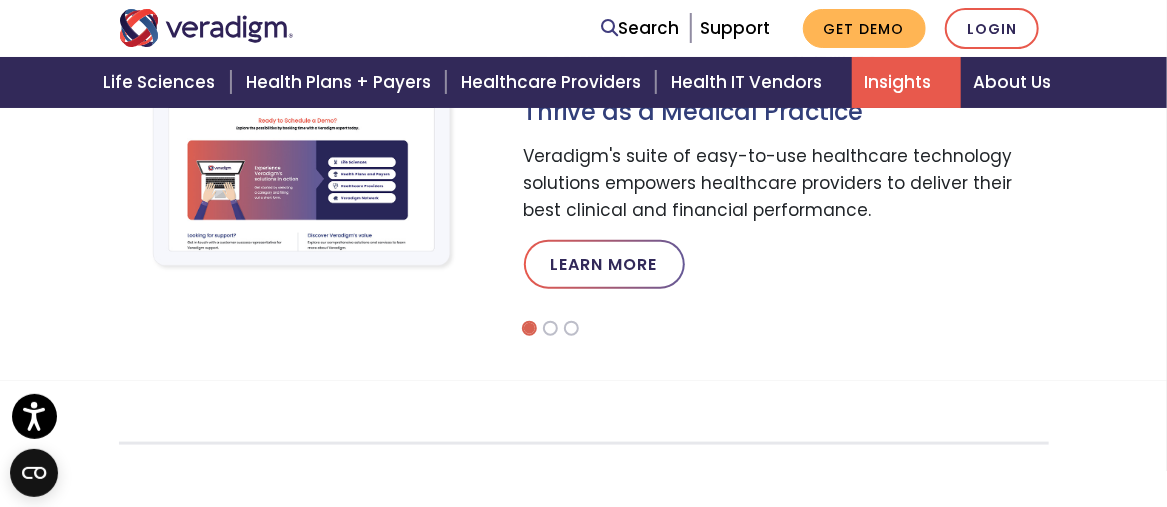 click on "Insights" at bounding box center [906, 82] 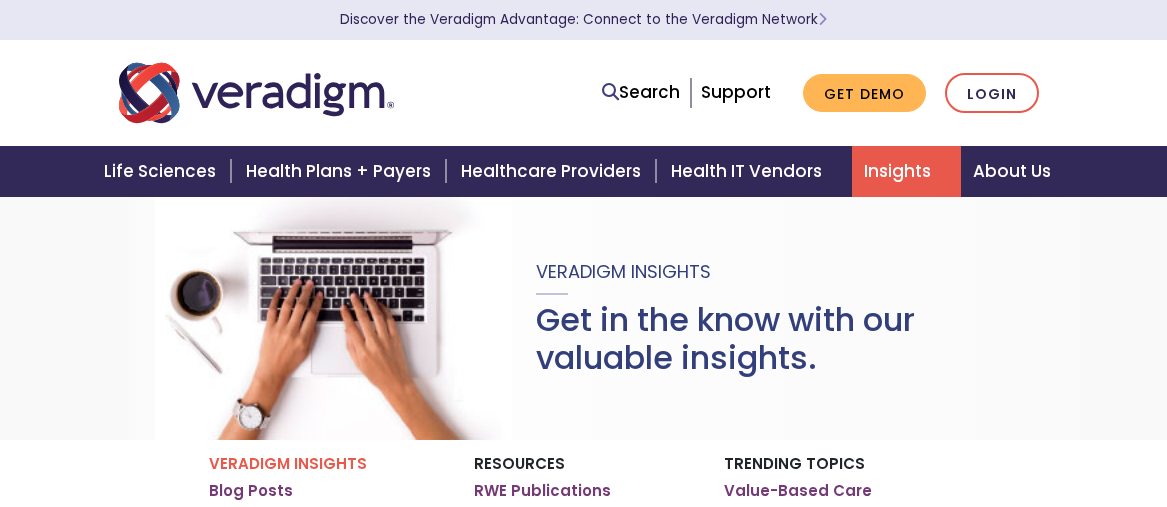 scroll, scrollTop: 0, scrollLeft: 0, axis: both 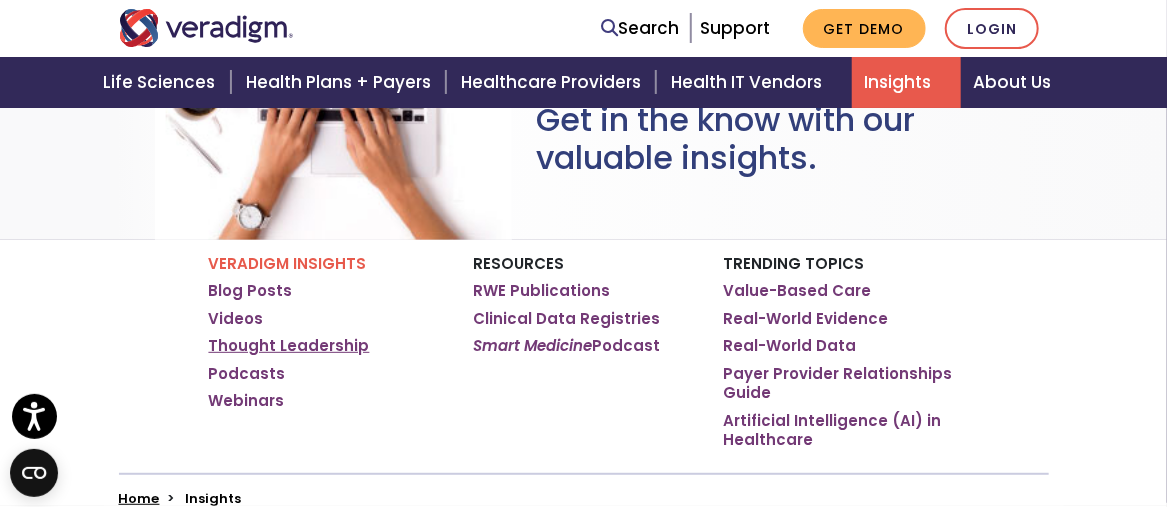 click on "Thought Leadership" at bounding box center (289, 346) 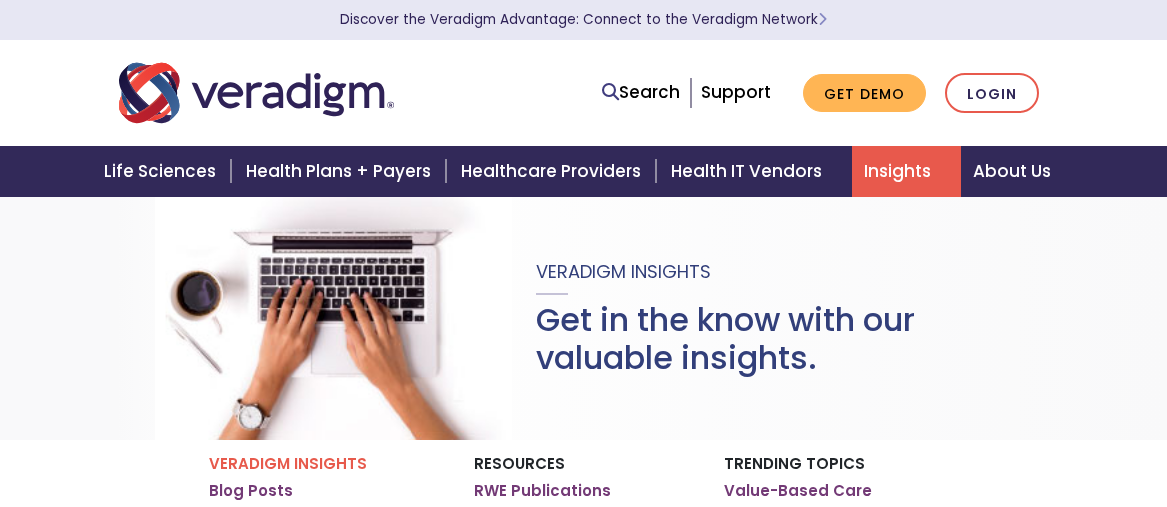 scroll, scrollTop: 0, scrollLeft: 0, axis: both 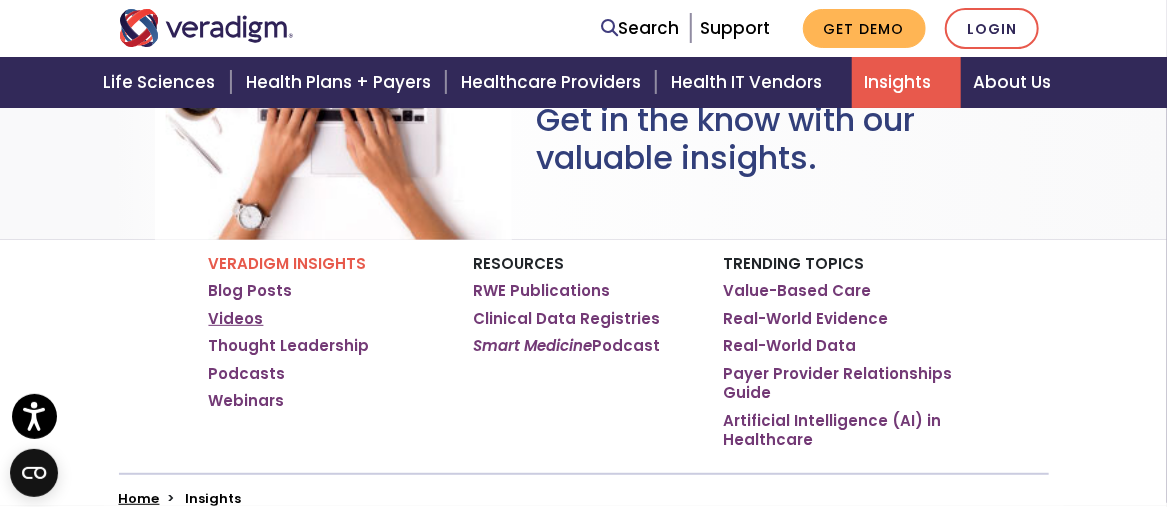 click on "Videos" at bounding box center (236, 319) 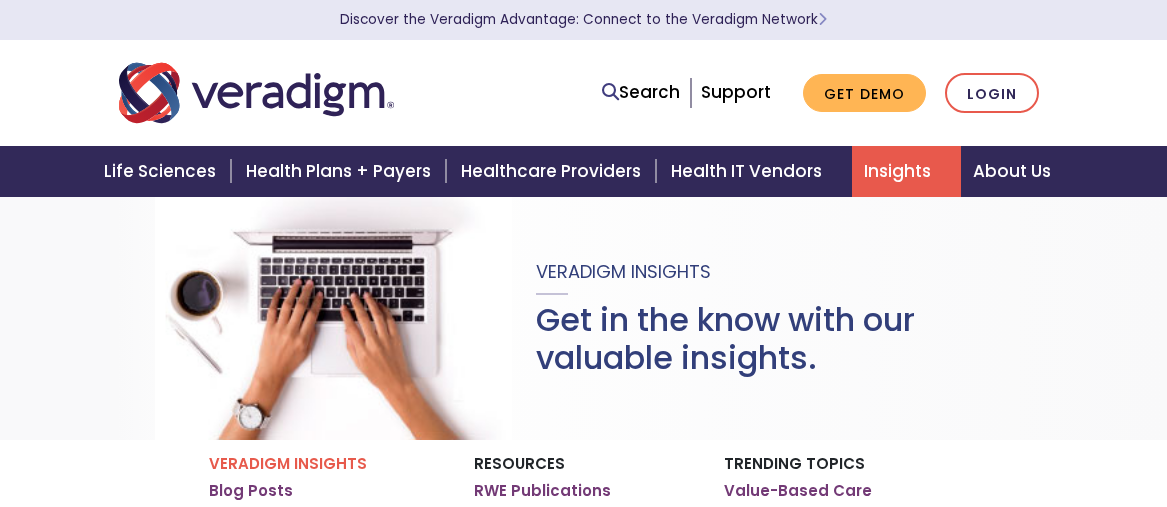 scroll, scrollTop: 0, scrollLeft: 0, axis: both 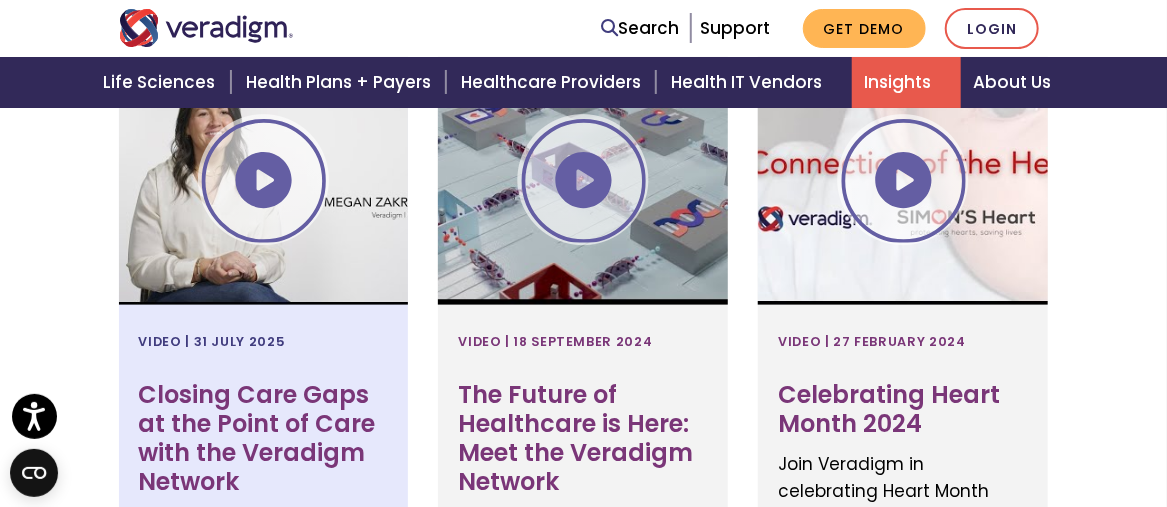 click at bounding box center (264, 180) 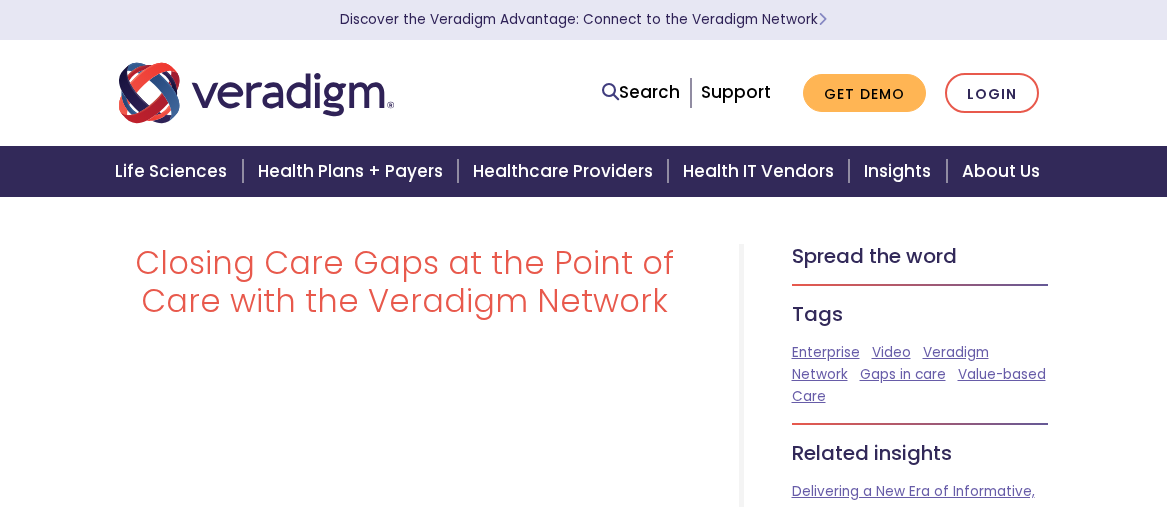 scroll, scrollTop: 0, scrollLeft: 0, axis: both 